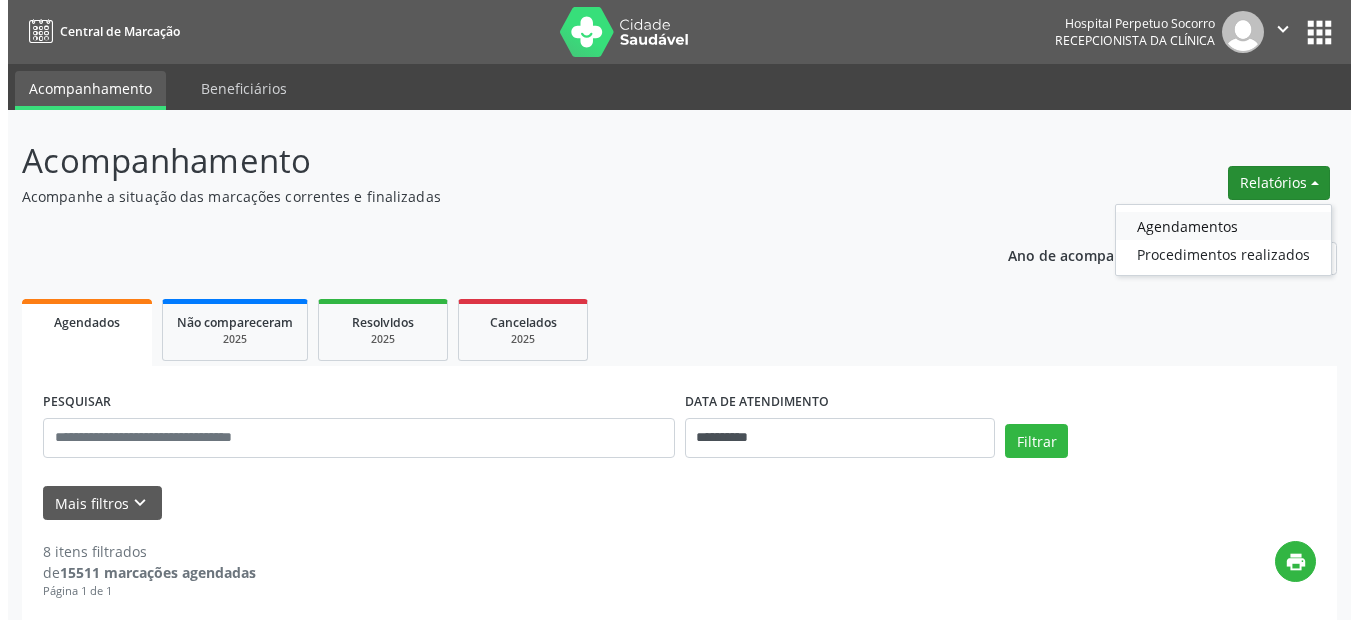 scroll, scrollTop: 0, scrollLeft: 0, axis: both 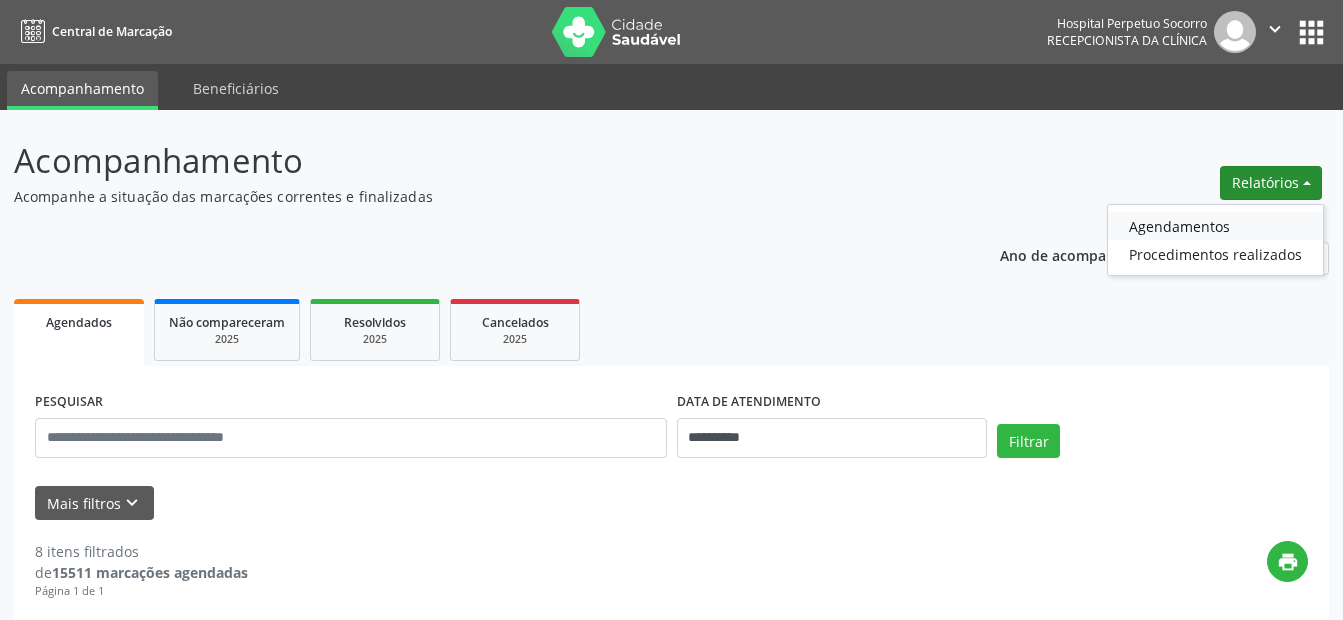 click on "Agendamentos" at bounding box center (1215, 226) 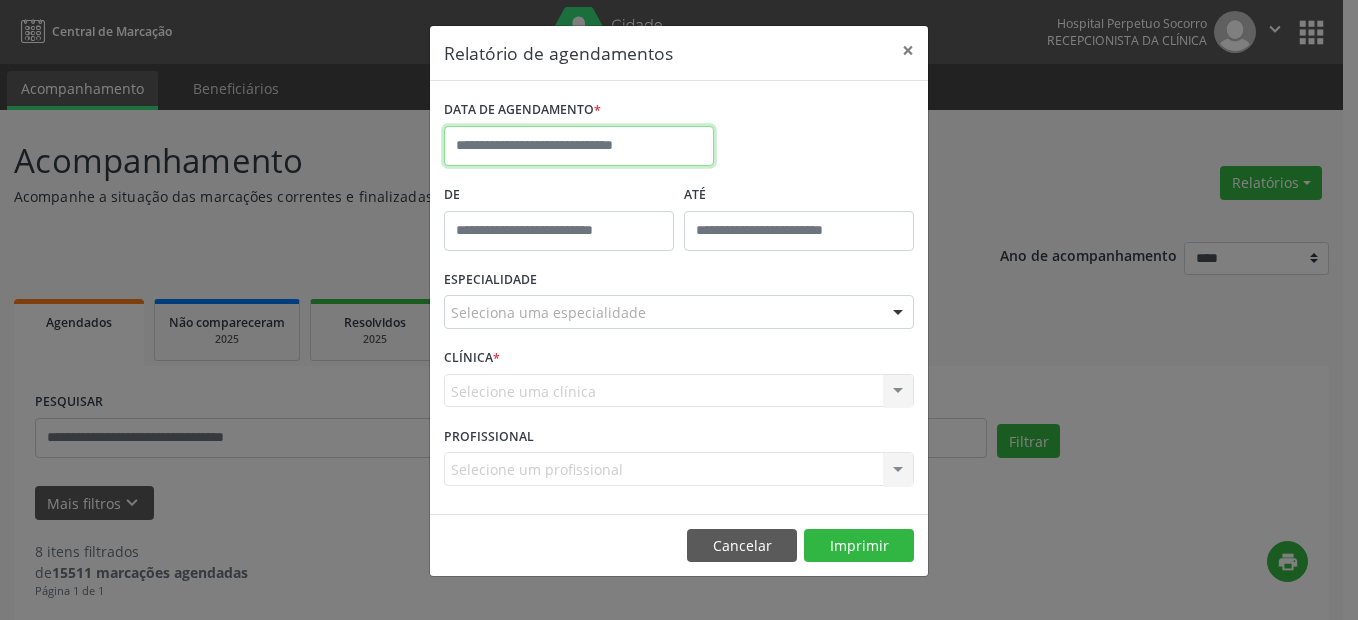 click at bounding box center [579, 146] 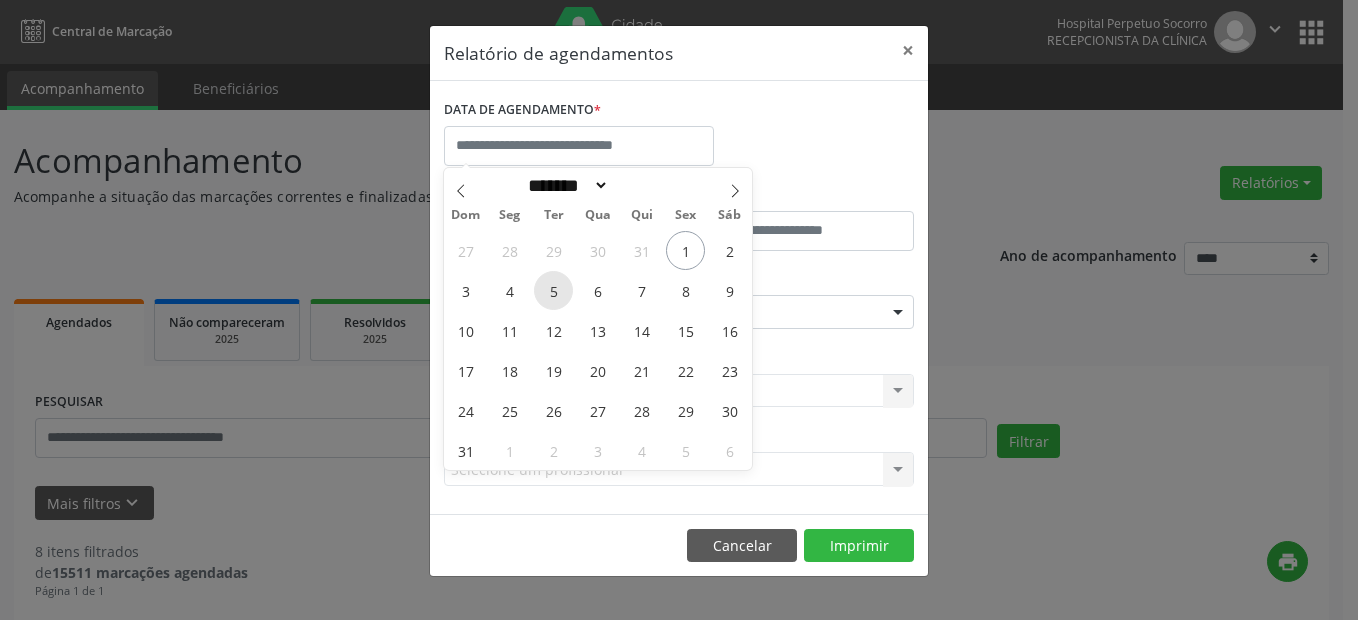 click on "5" at bounding box center [553, 290] 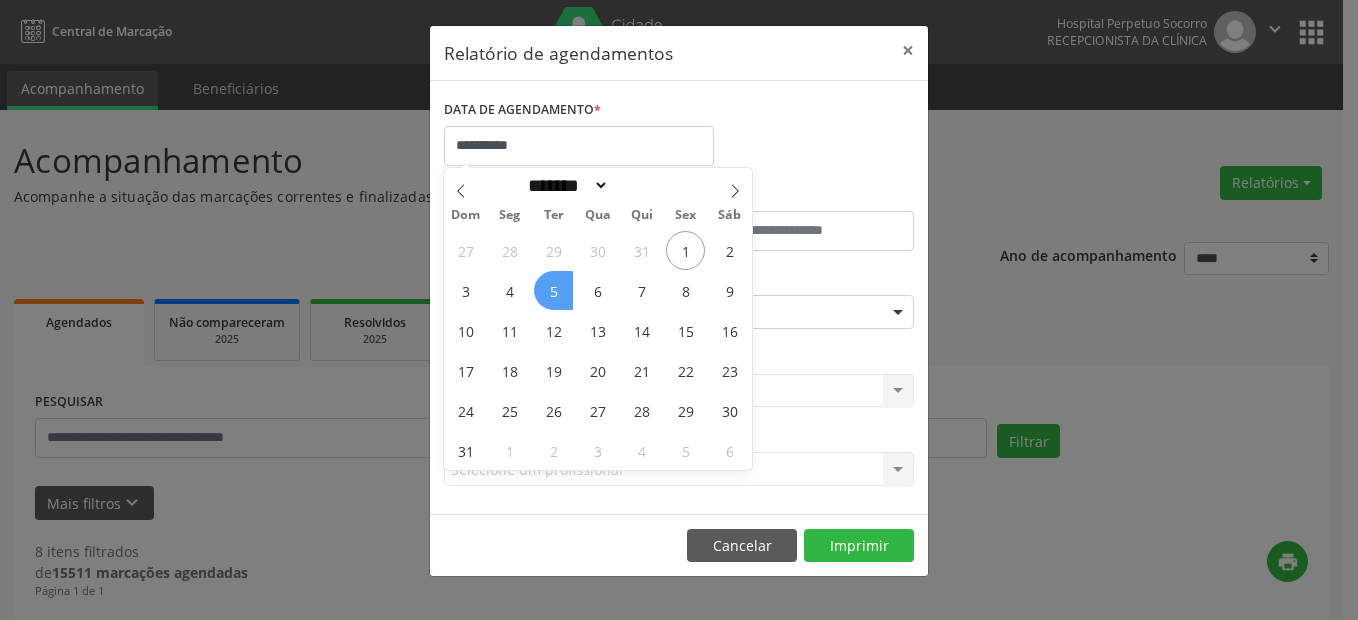 click on "5" at bounding box center (553, 290) 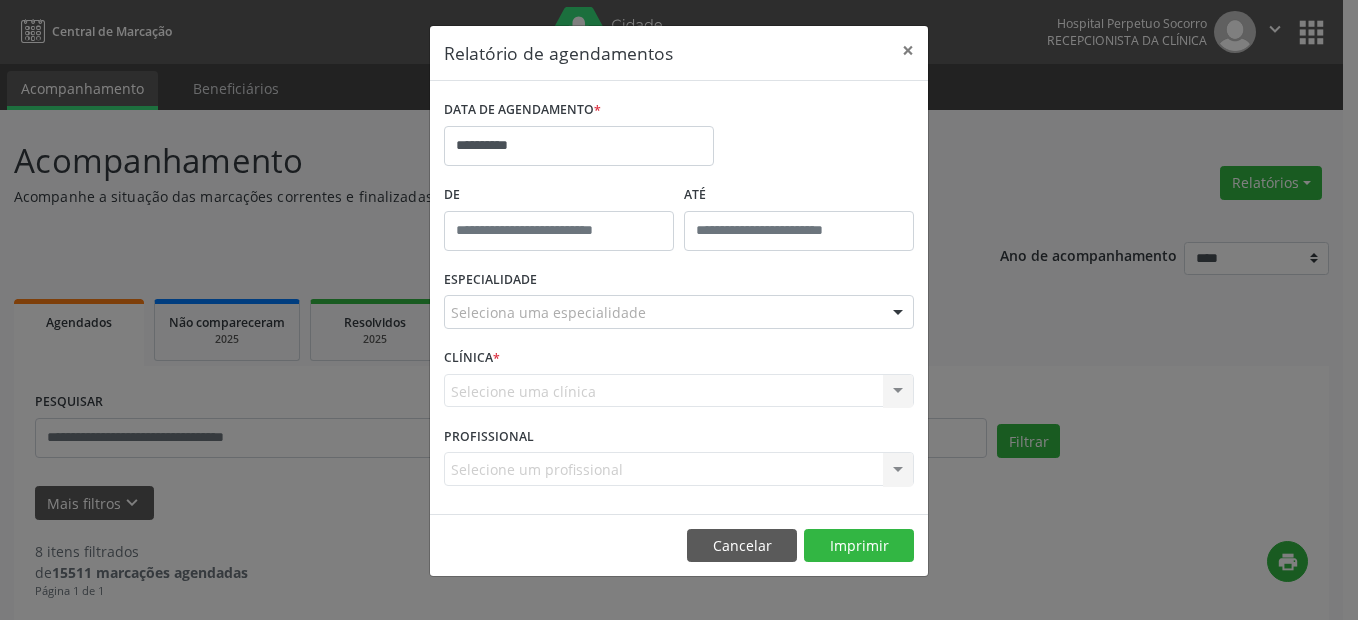 type on "*****" 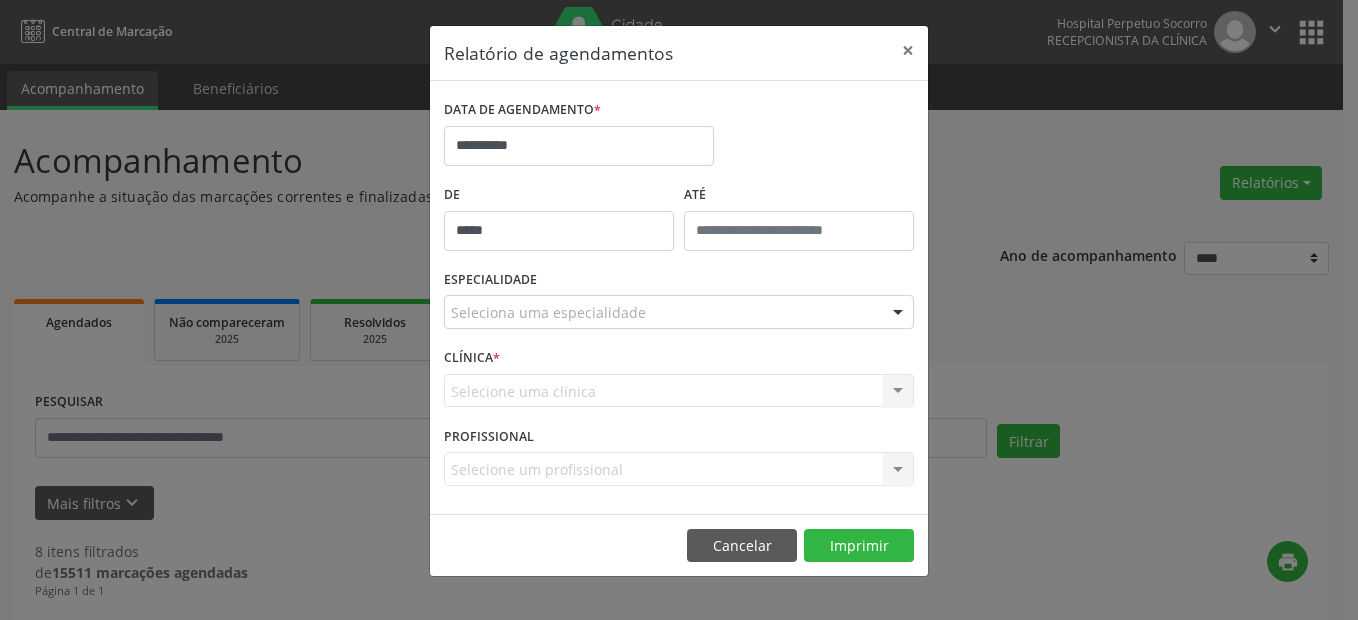 click on "*****" at bounding box center [559, 231] 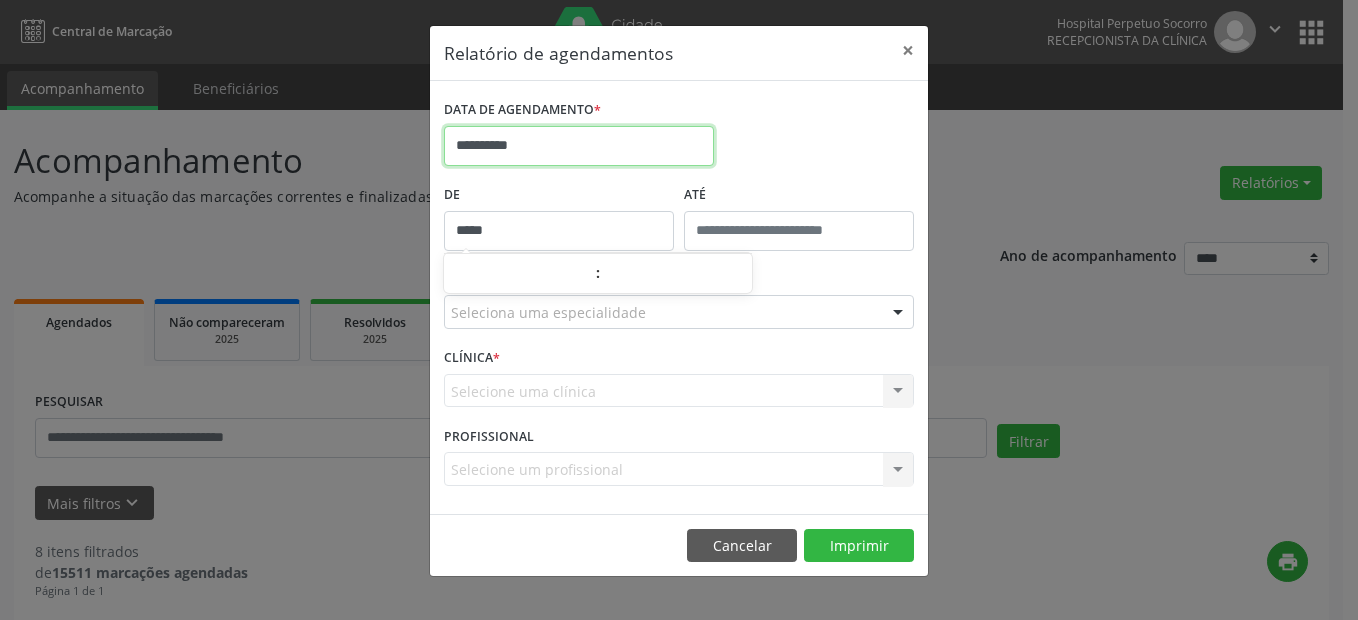 click on "**********" at bounding box center [579, 146] 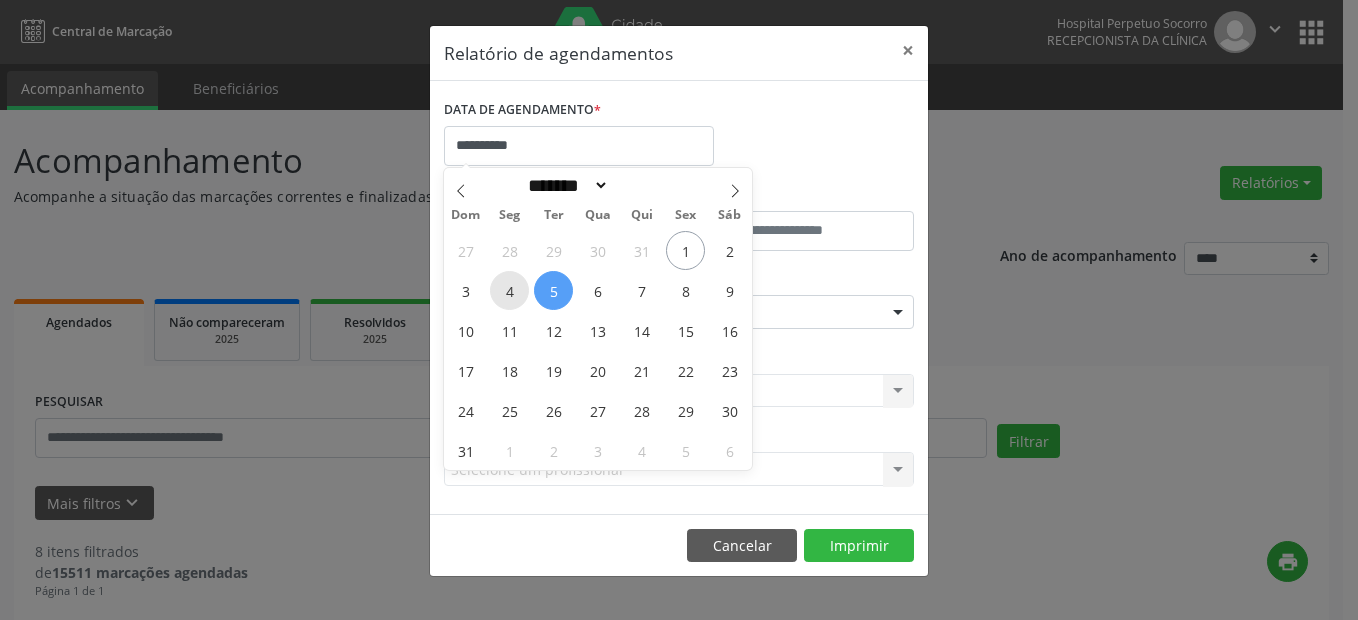 click on "4" at bounding box center [509, 290] 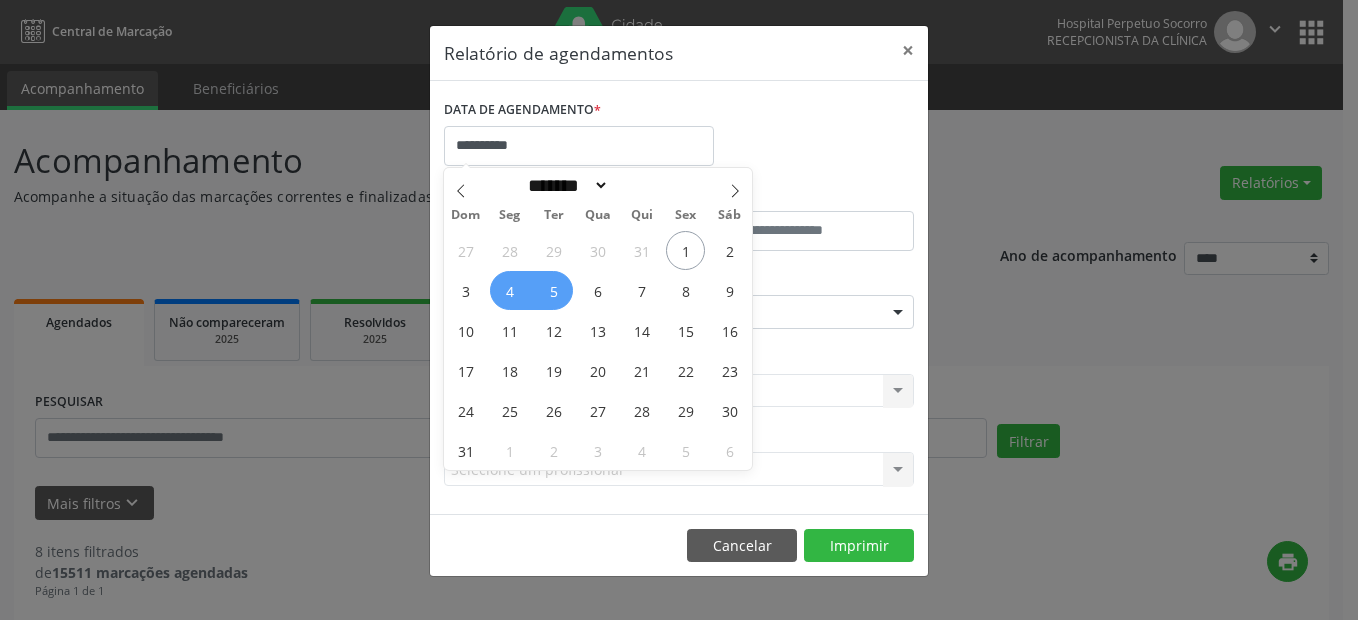 click on "5" at bounding box center (553, 290) 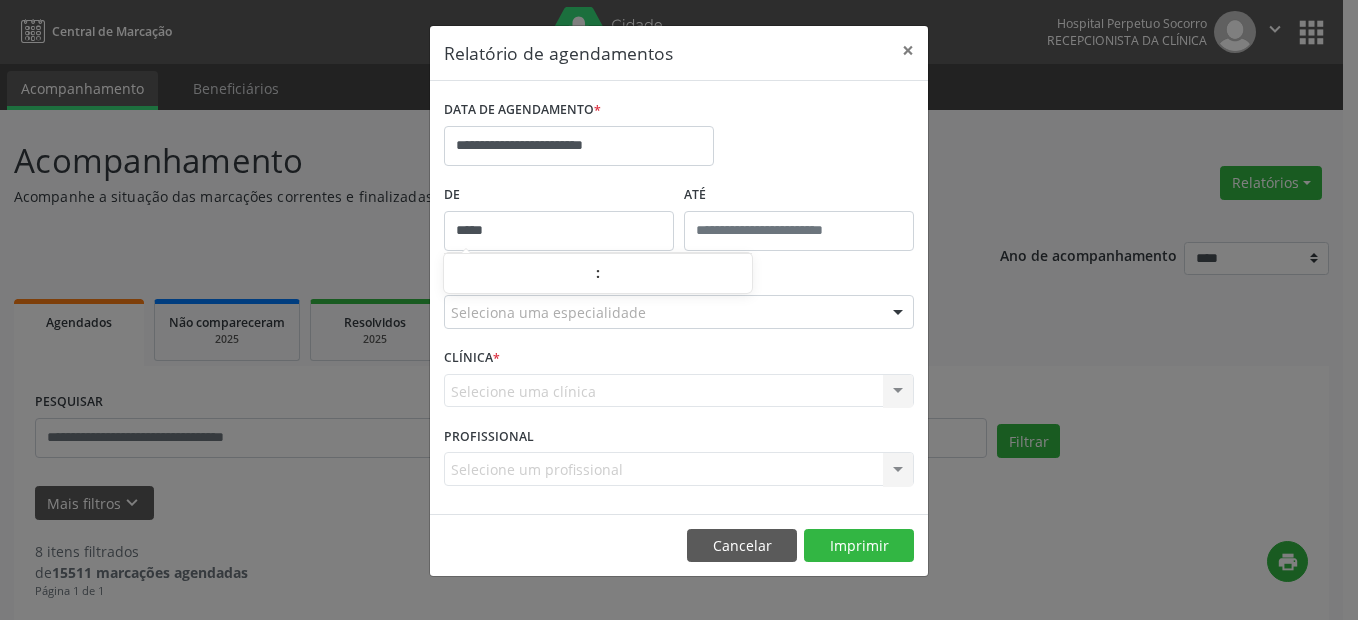 click on "*****" at bounding box center (559, 231) 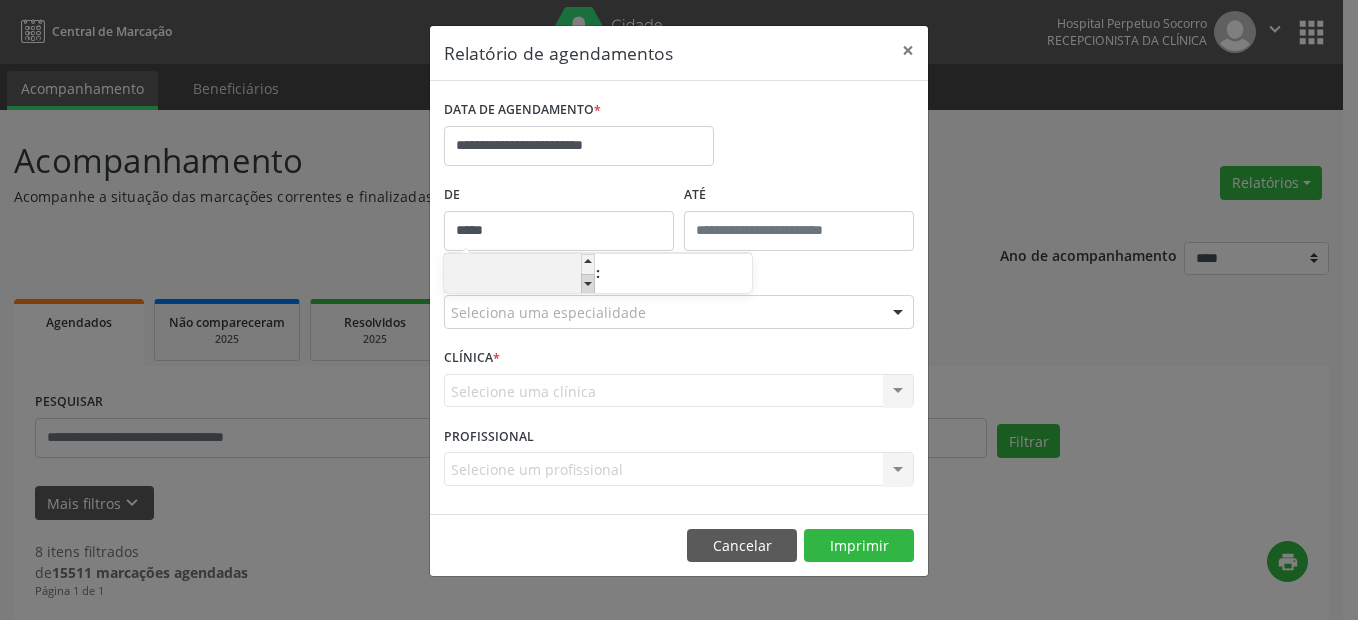 click at bounding box center (588, 284) 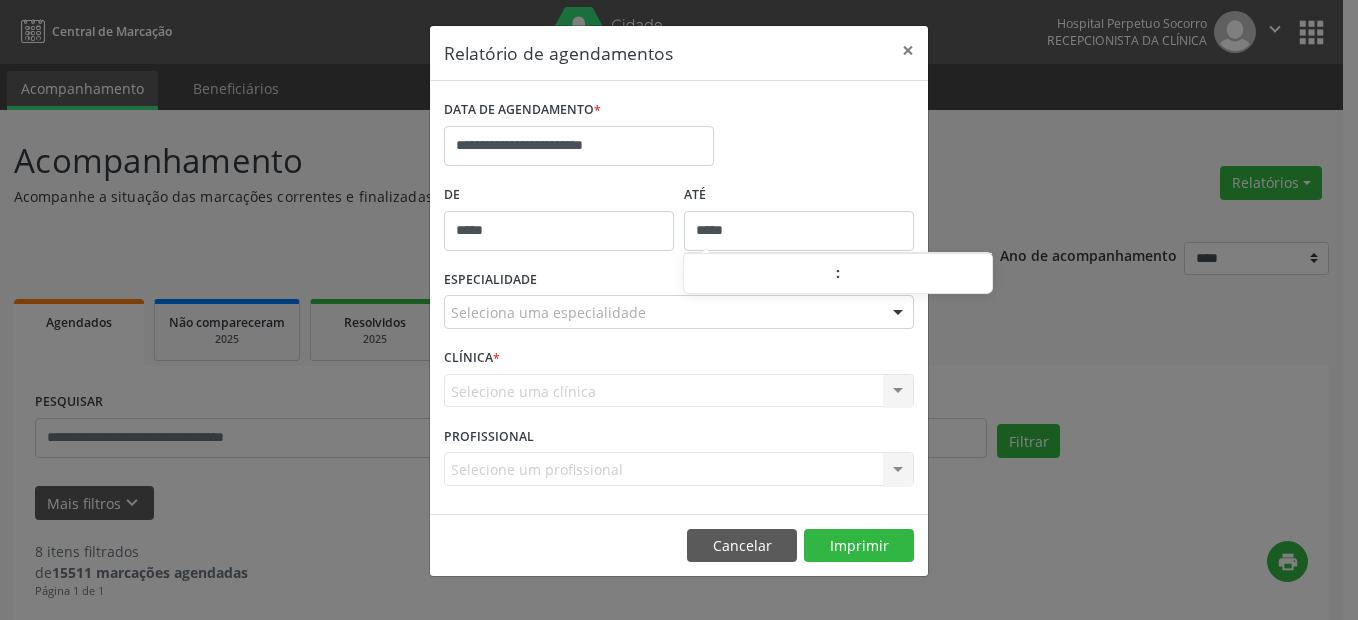 click on "*****" at bounding box center (799, 231) 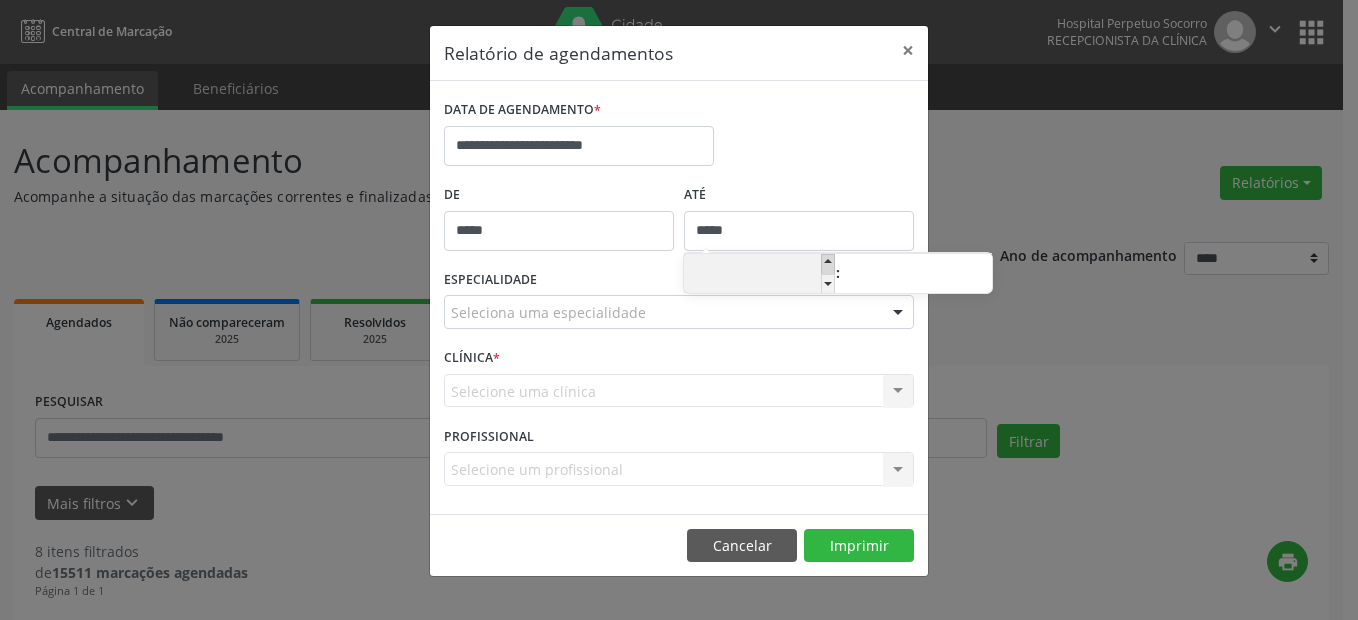 click at bounding box center [828, 264] 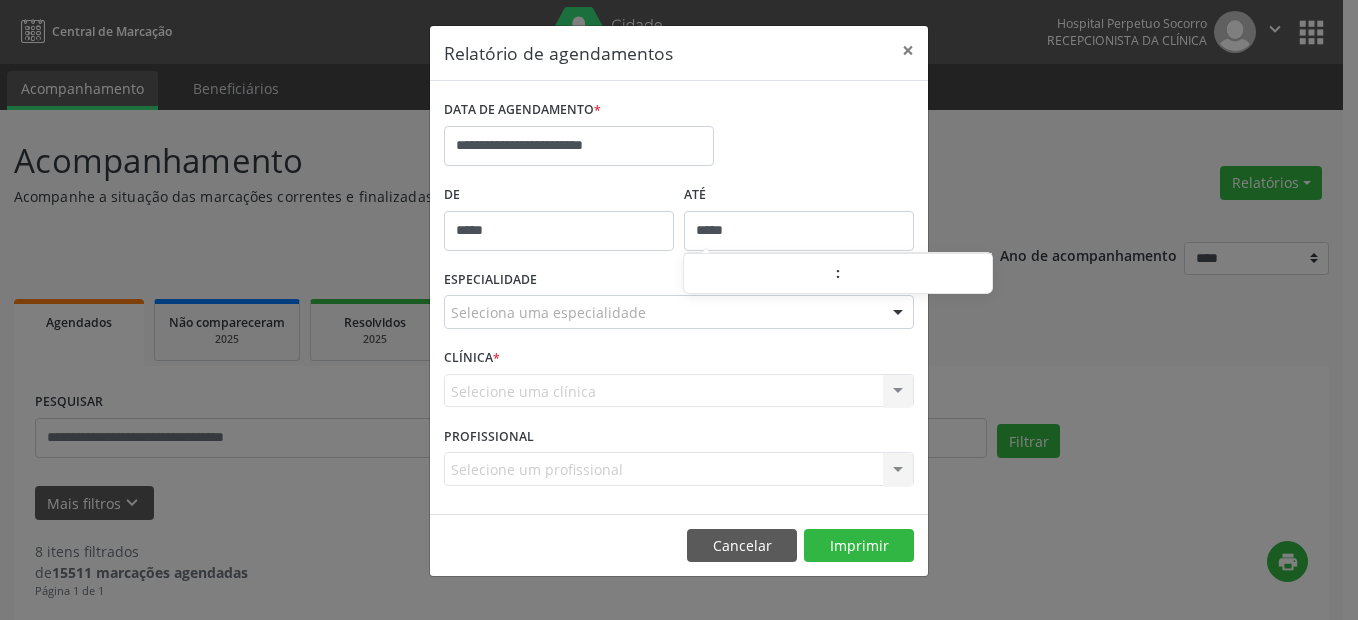 click on "Seleciona uma especialidade" at bounding box center (679, 312) 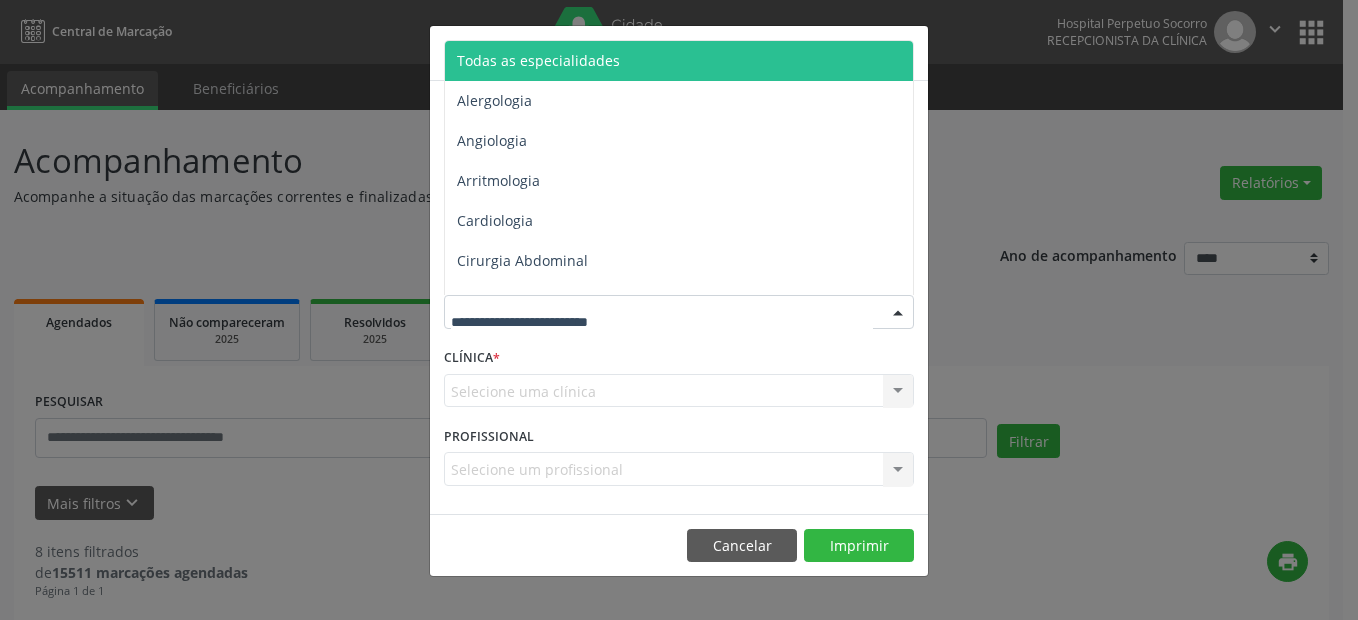 click on "Todas as especialidades" at bounding box center [680, 61] 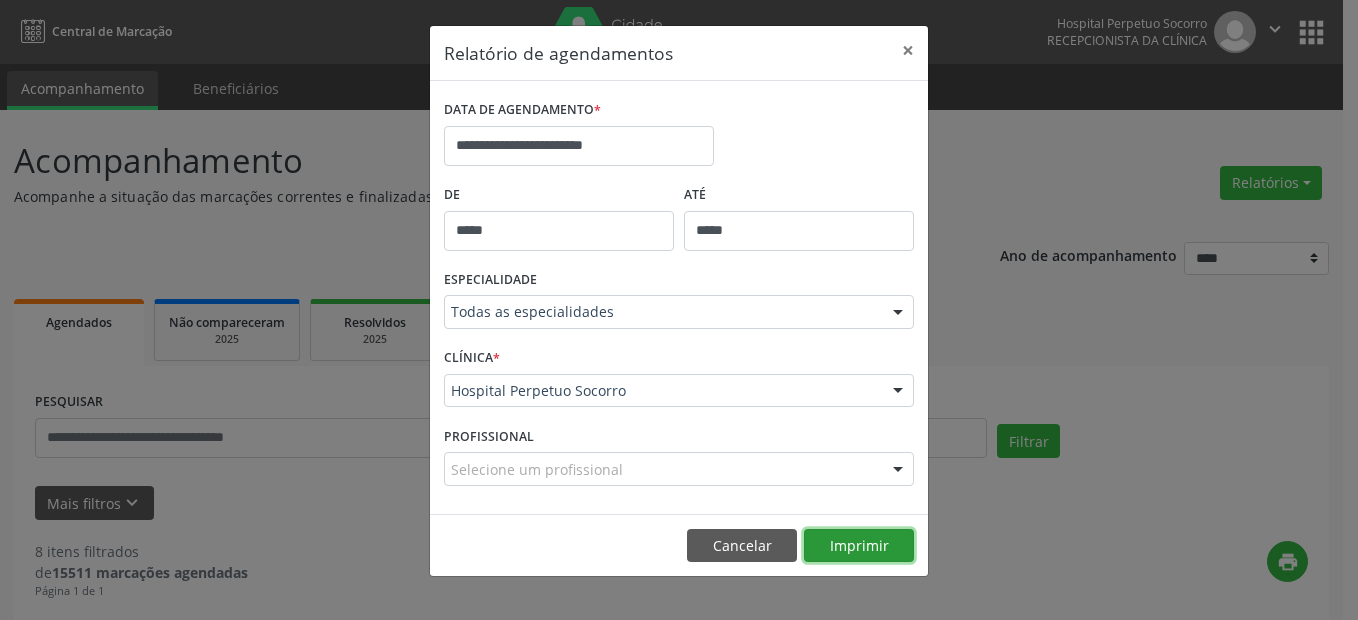 click on "Imprimir" at bounding box center [859, 546] 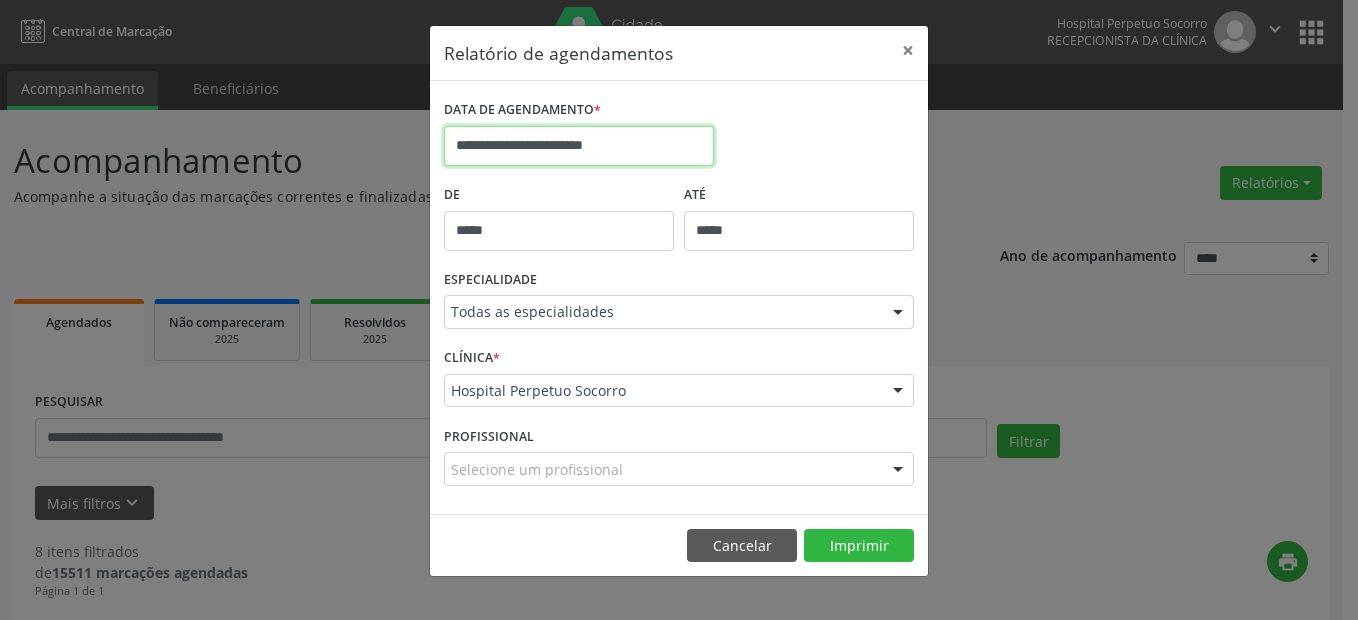 click on "**********" at bounding box center (579, 146) 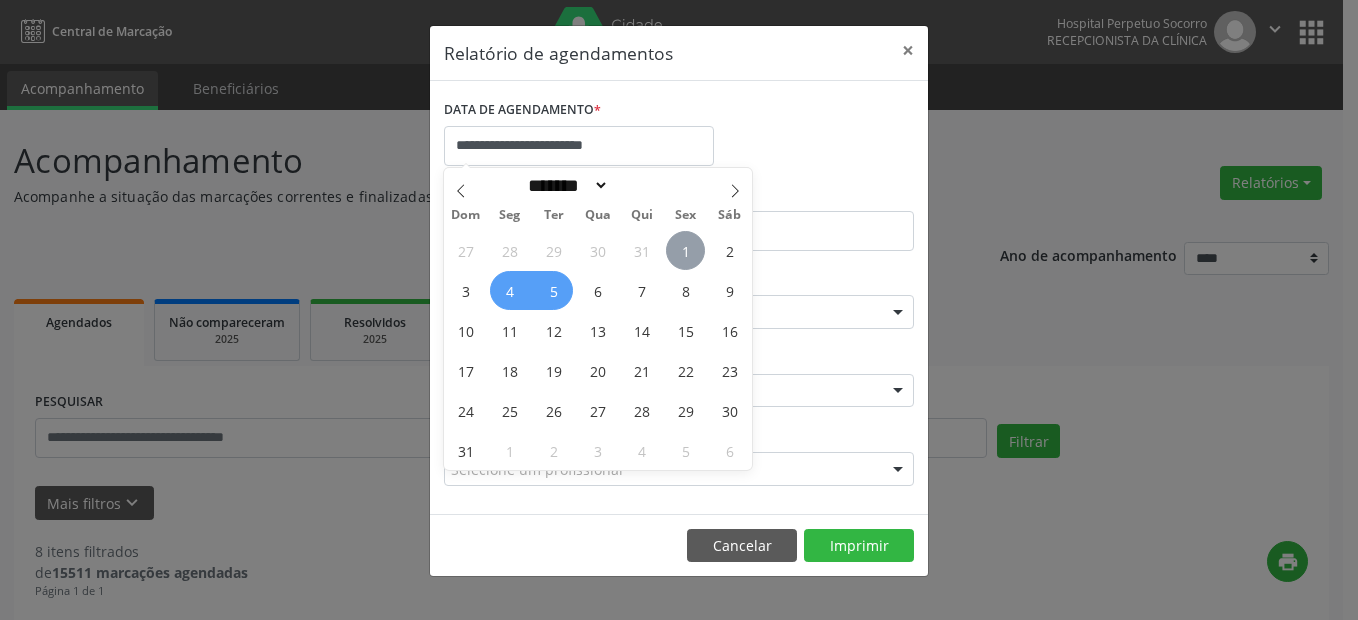 click on "1" at bounding box center [685, 250] 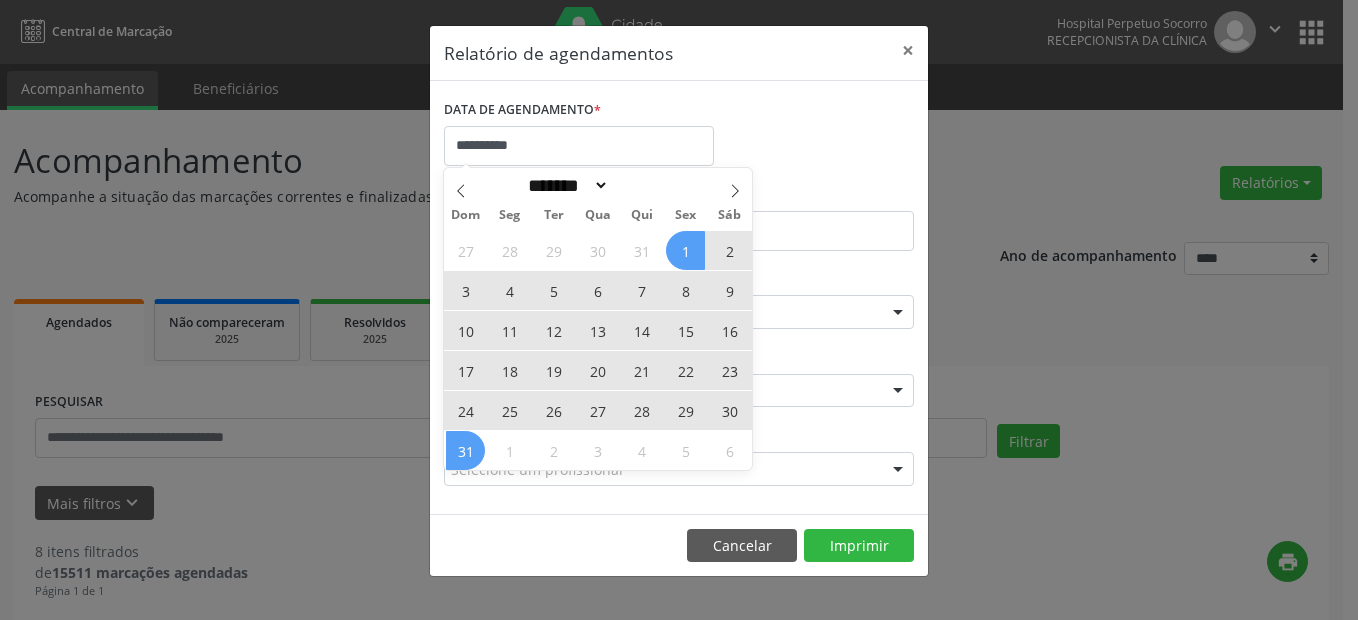 click on "31" at bounding box center [465, 450] 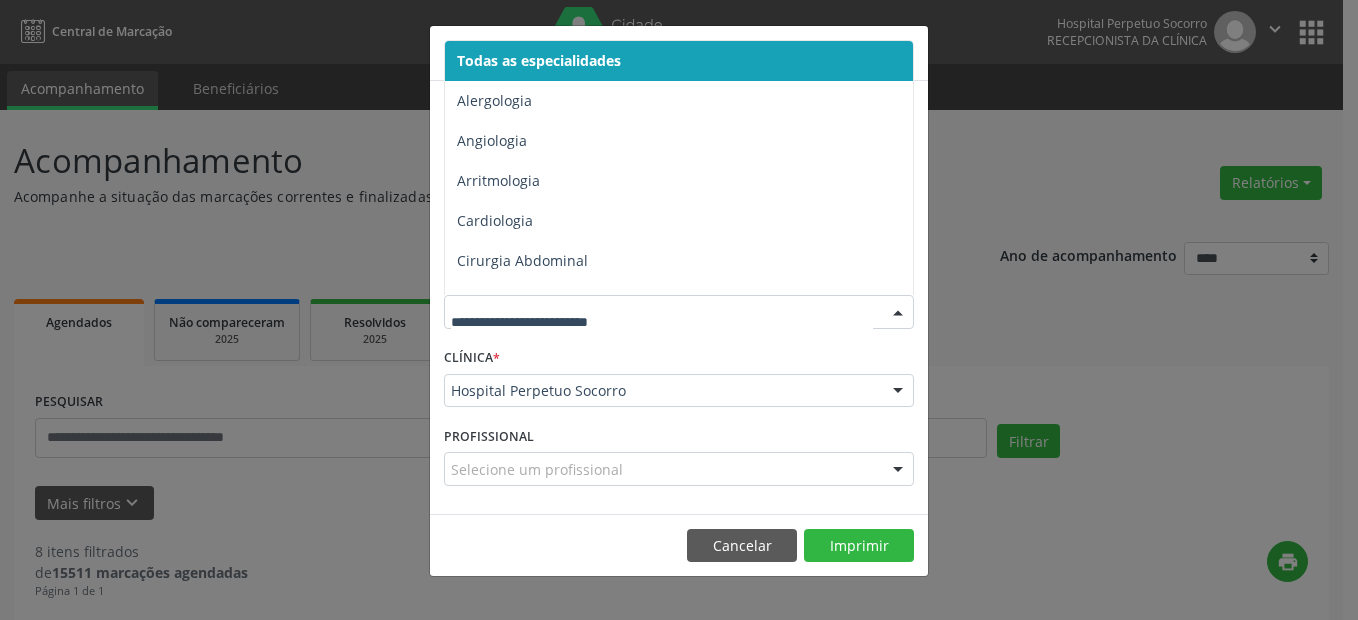click at bounding box center (662, 322) 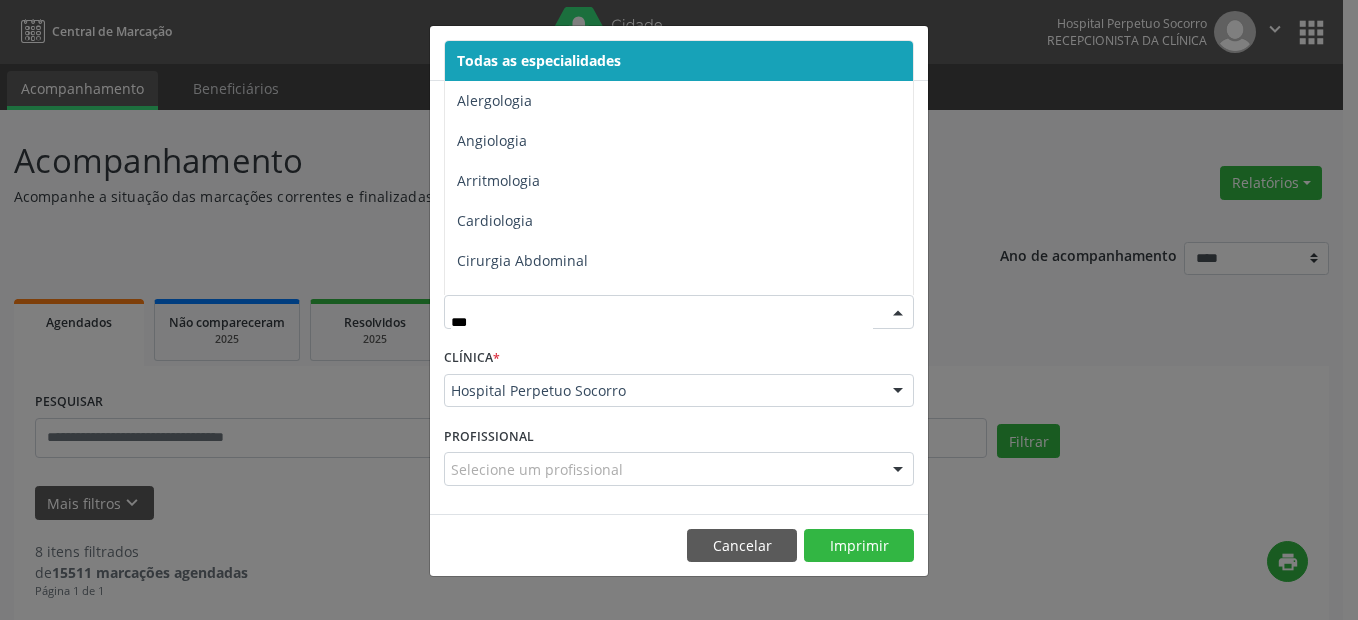 type on "****" 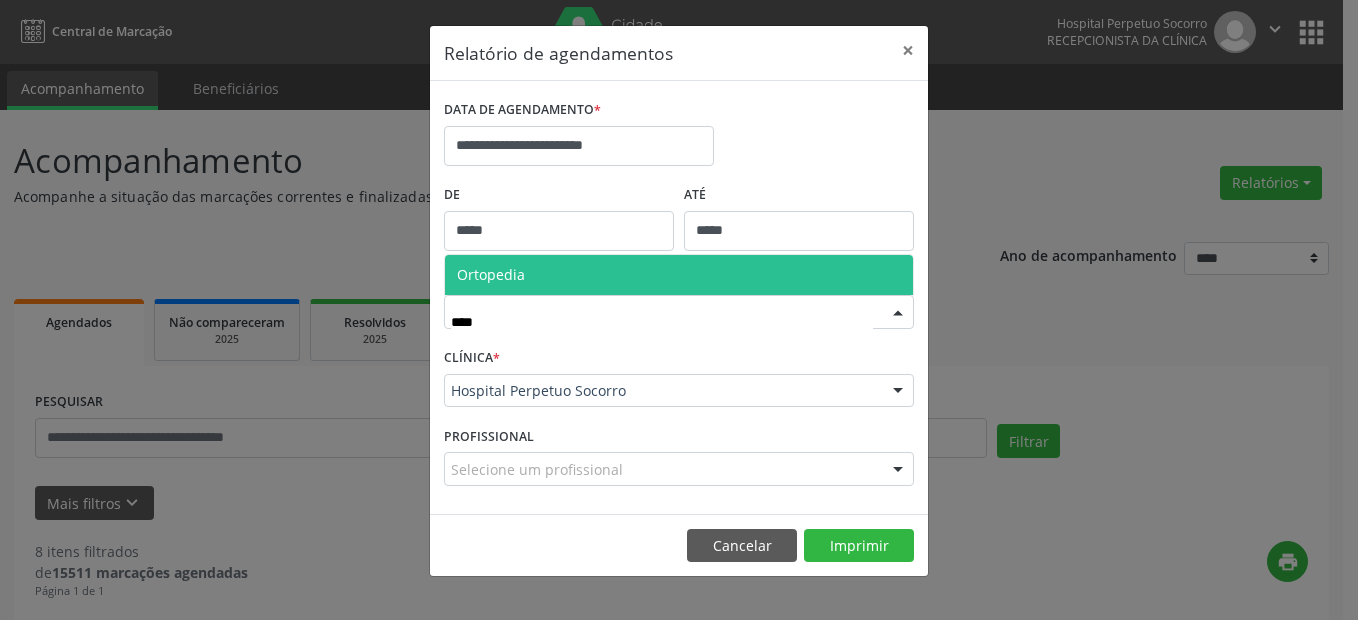 click on "Ortopedia" at bounding box center [679, 275] 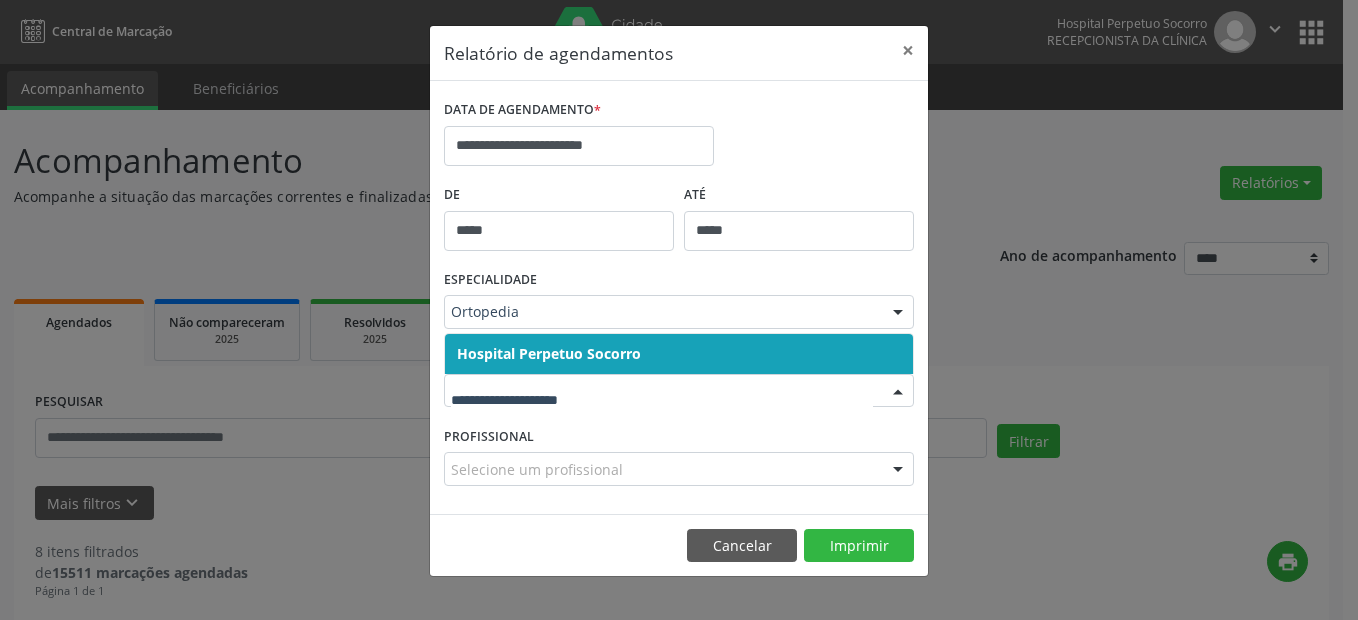 click on "Hospital Perpetuo Socorro" at bounding box center [549, 353] 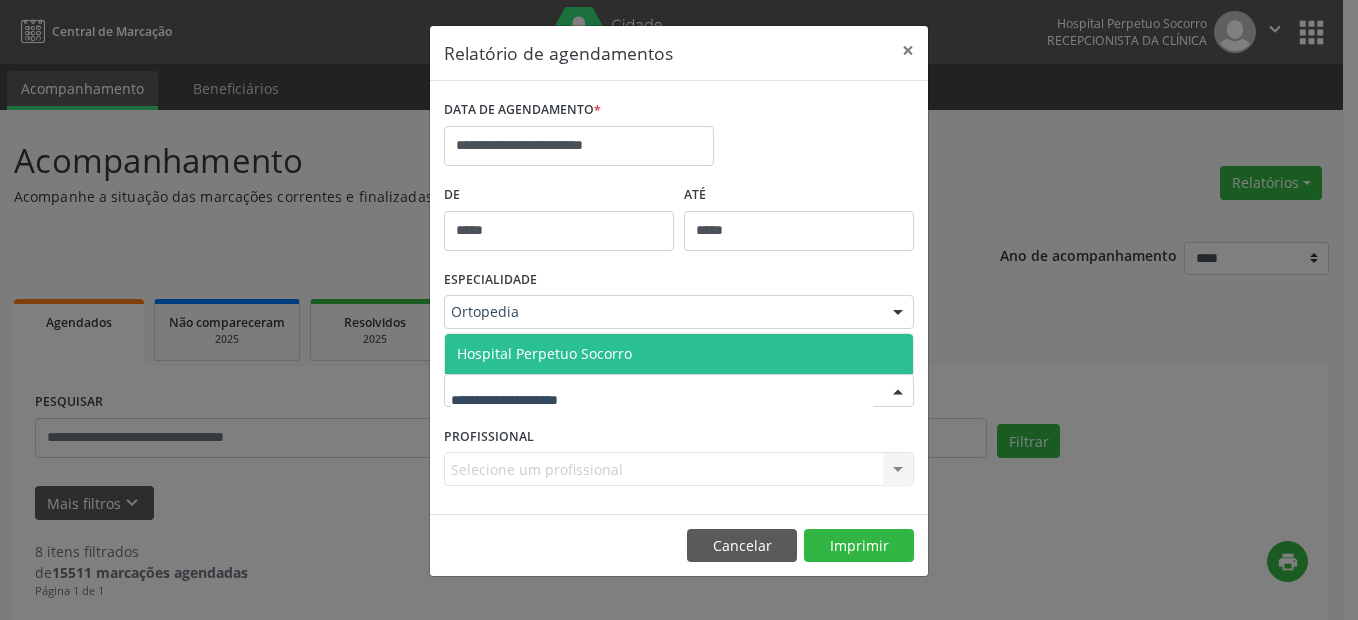click on "Hospital Perpetuo Socorro" at bounding box center [544, 353] 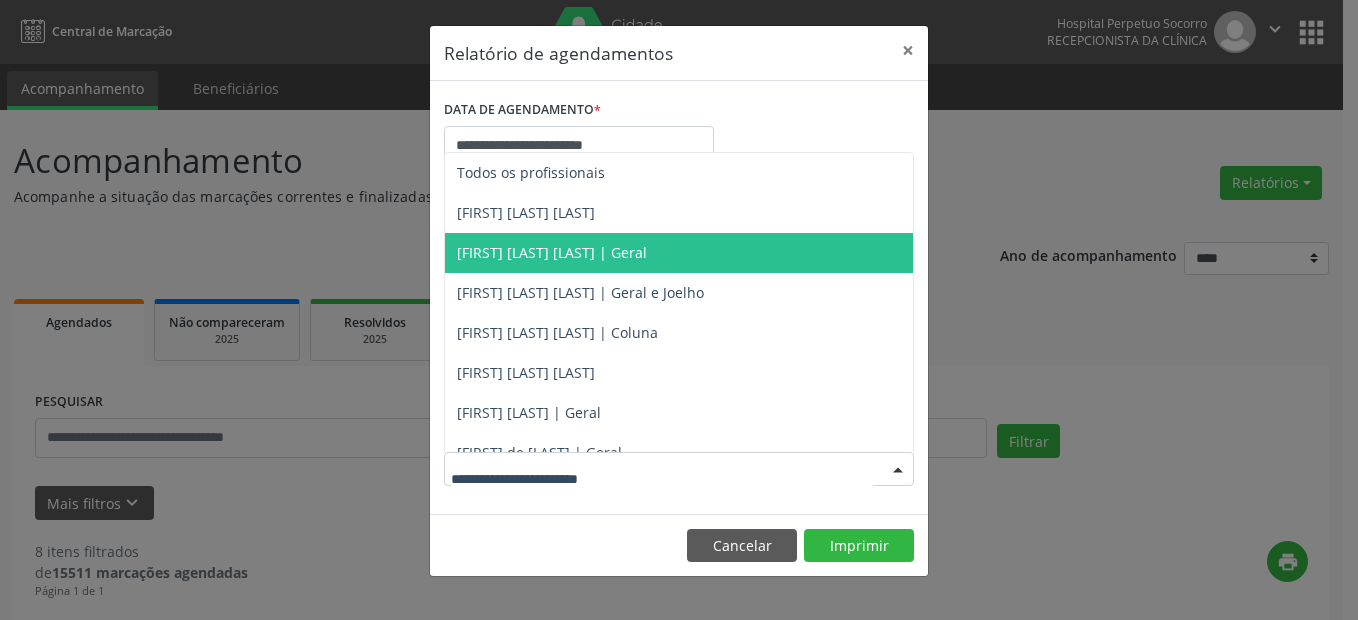 click on "[FIRST] [LAST] [LAST] | Geral" at bounding box center [552, 252] 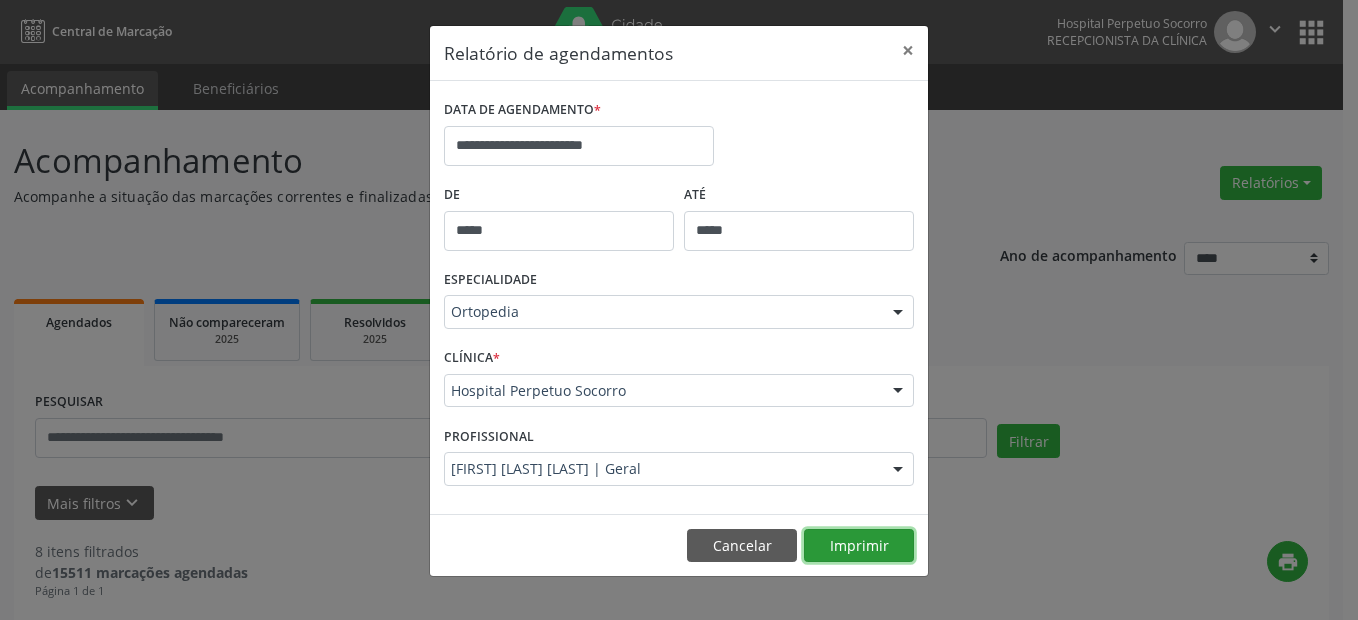 click on "Imprimir" at bounding box center [859, 546] 